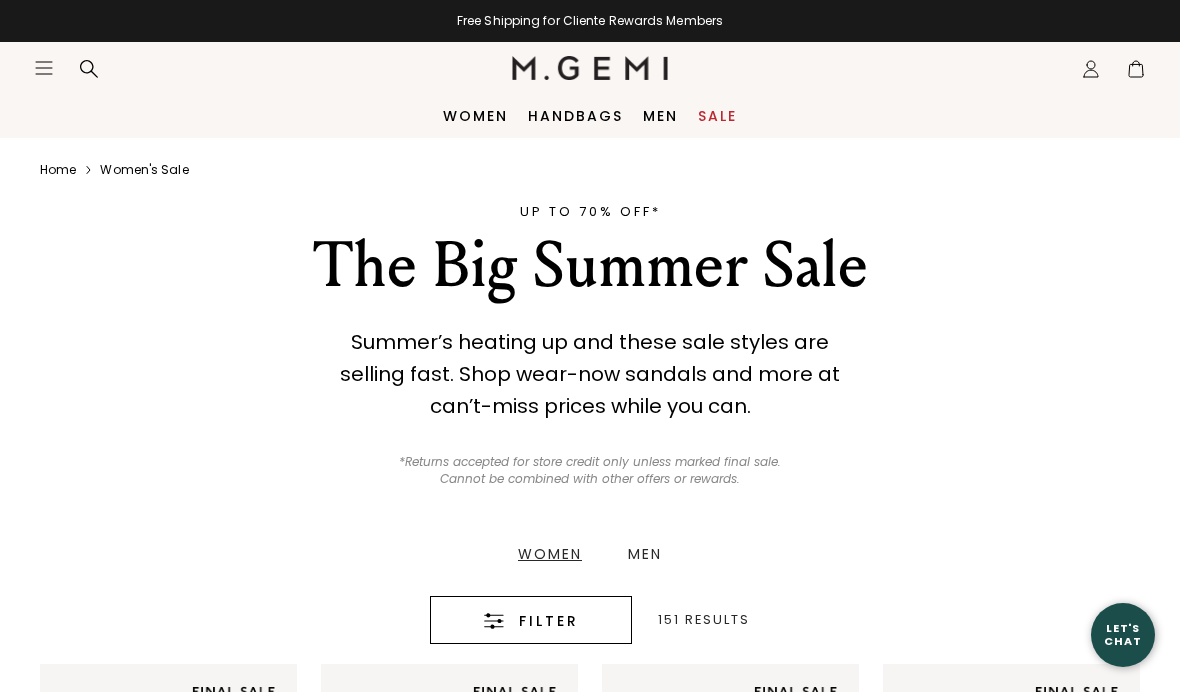 scroll, scrollTop: 0, scrollLeft: 0, axis: both 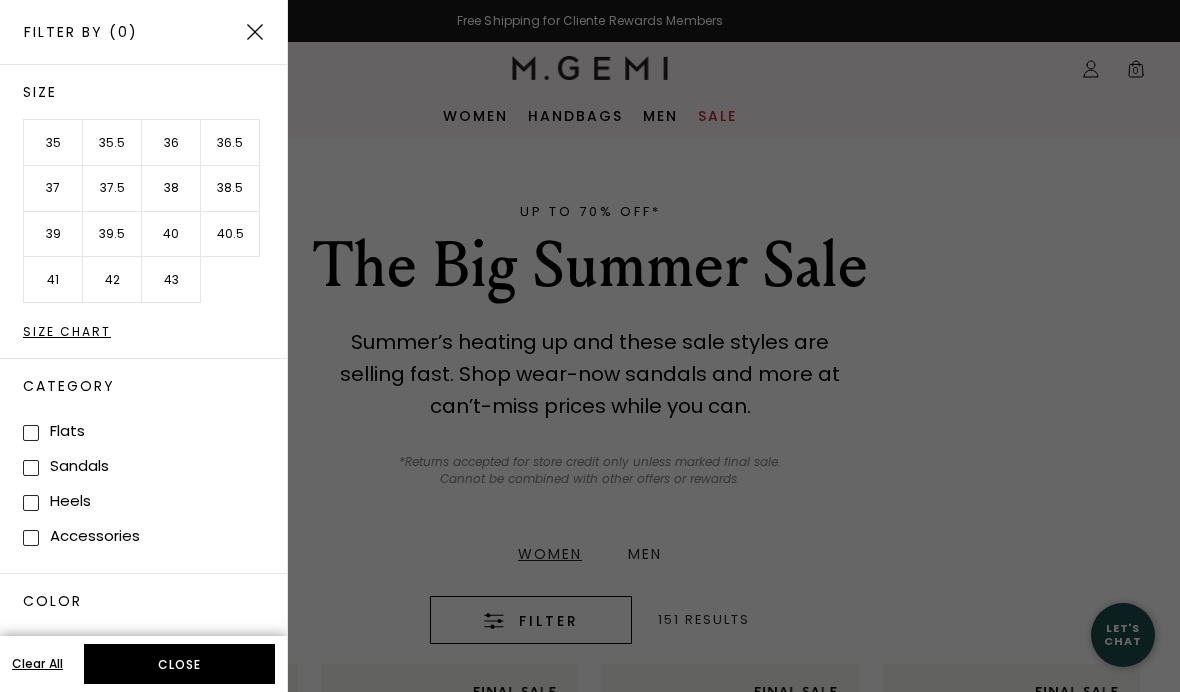 click on "35" at bounding box center [53, 143] 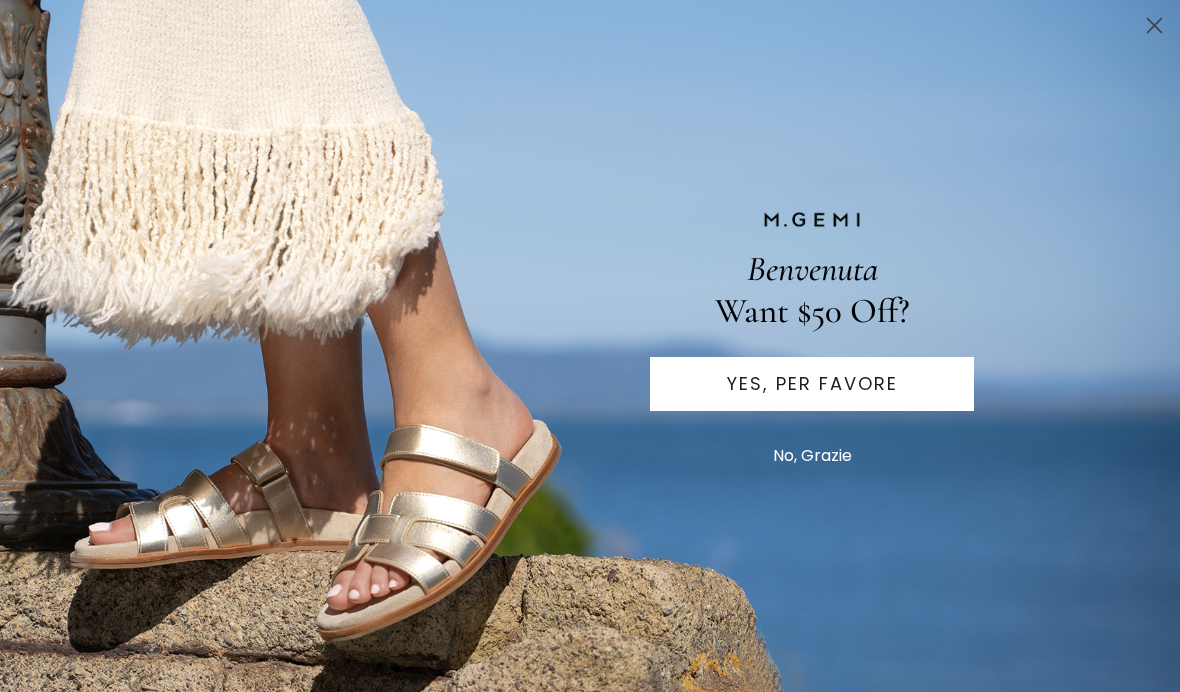 click on "YES, PER FAVORE" at bounding box center [812, 384] 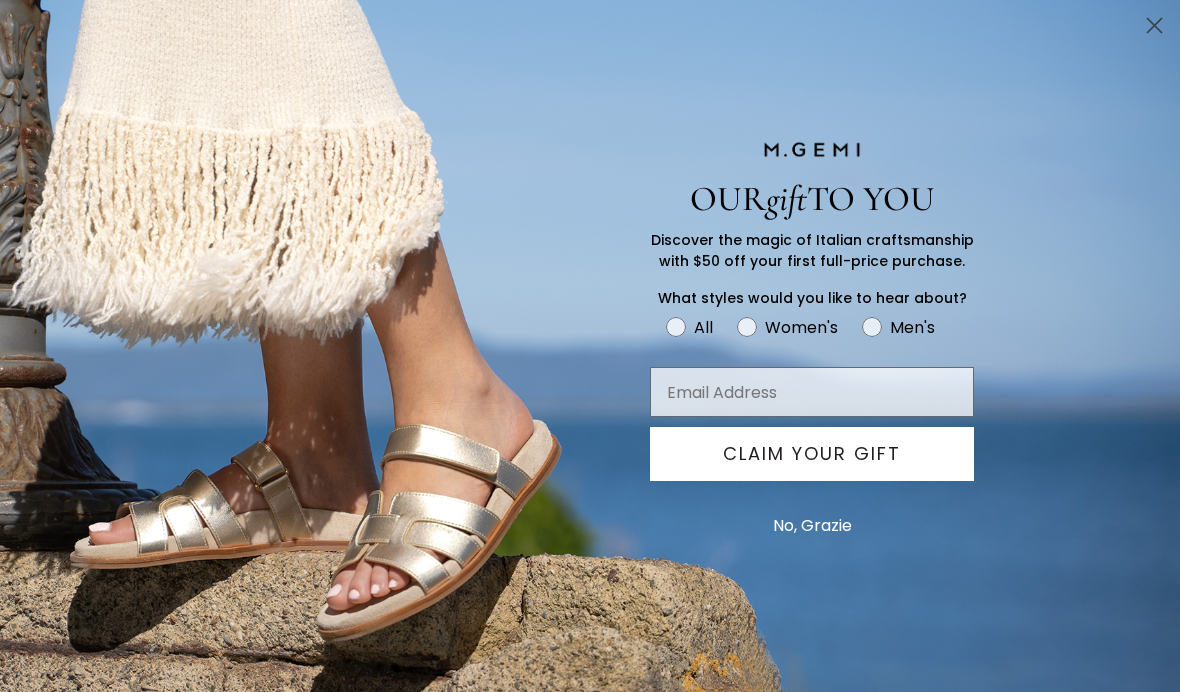 click at bounding box center (812, 392) 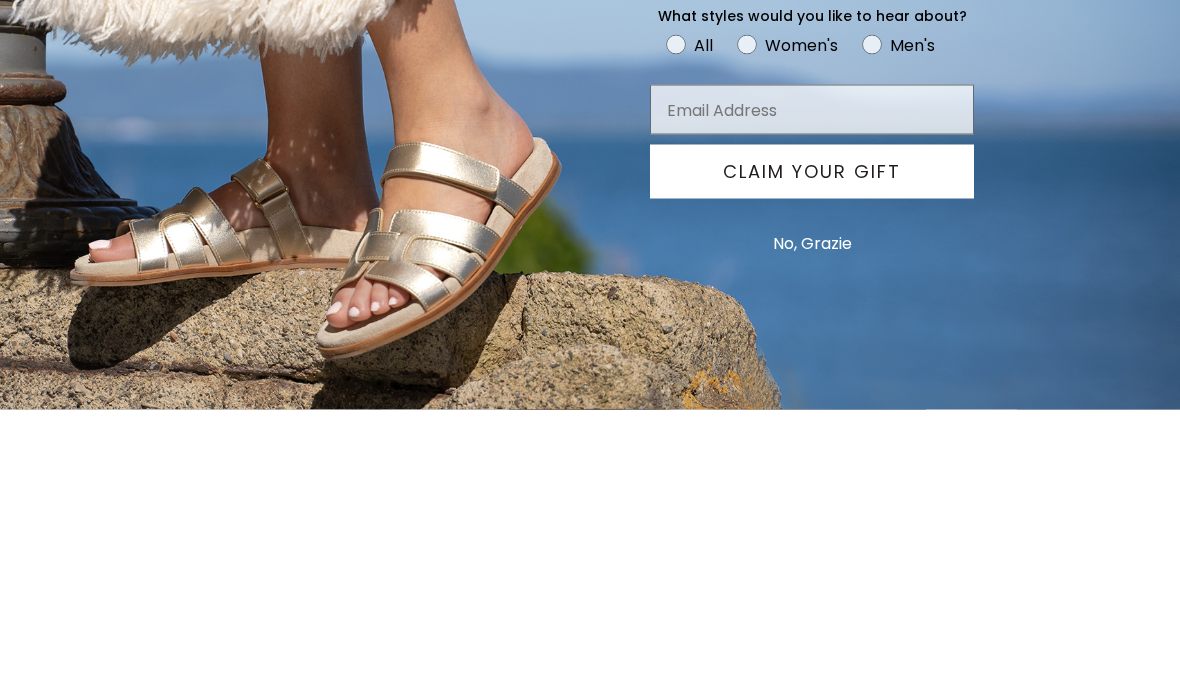click on "Women's" at bounding box center [801, 327] 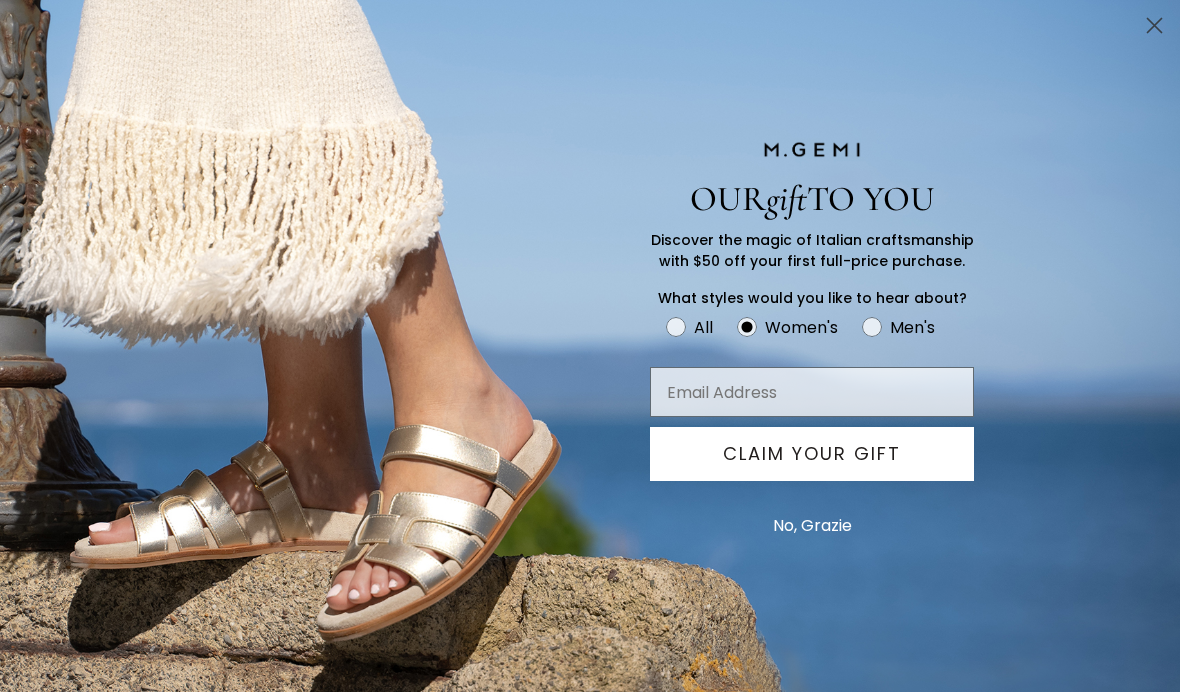 scroll, scrollTop: 0, scrollLeft: 0, axis: both 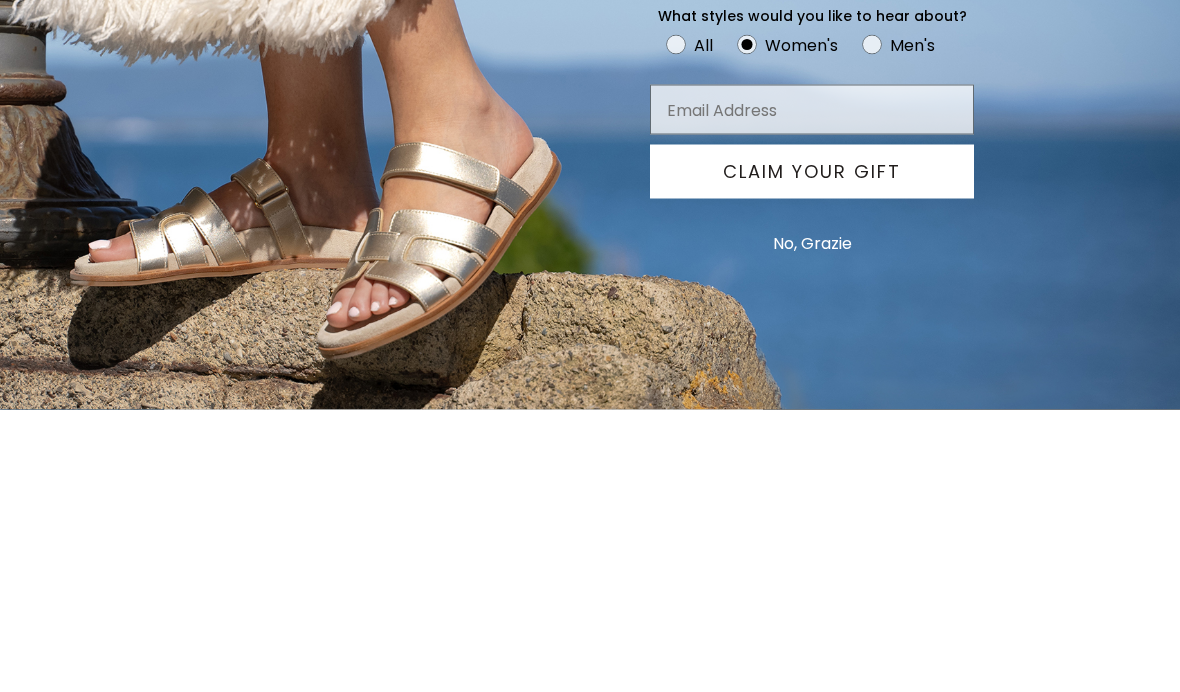 type on "[USERNAME]@[DOMAIN]" 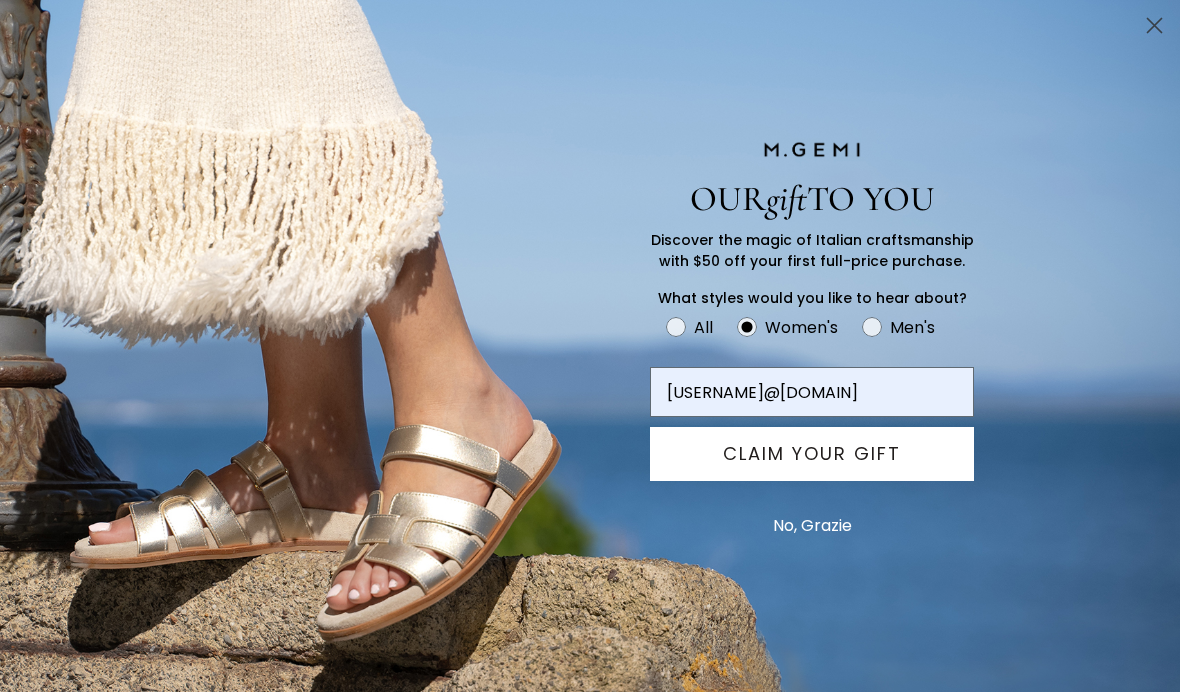click on "CLAIM YOUR GIFT" at bounding box center (812, 454) 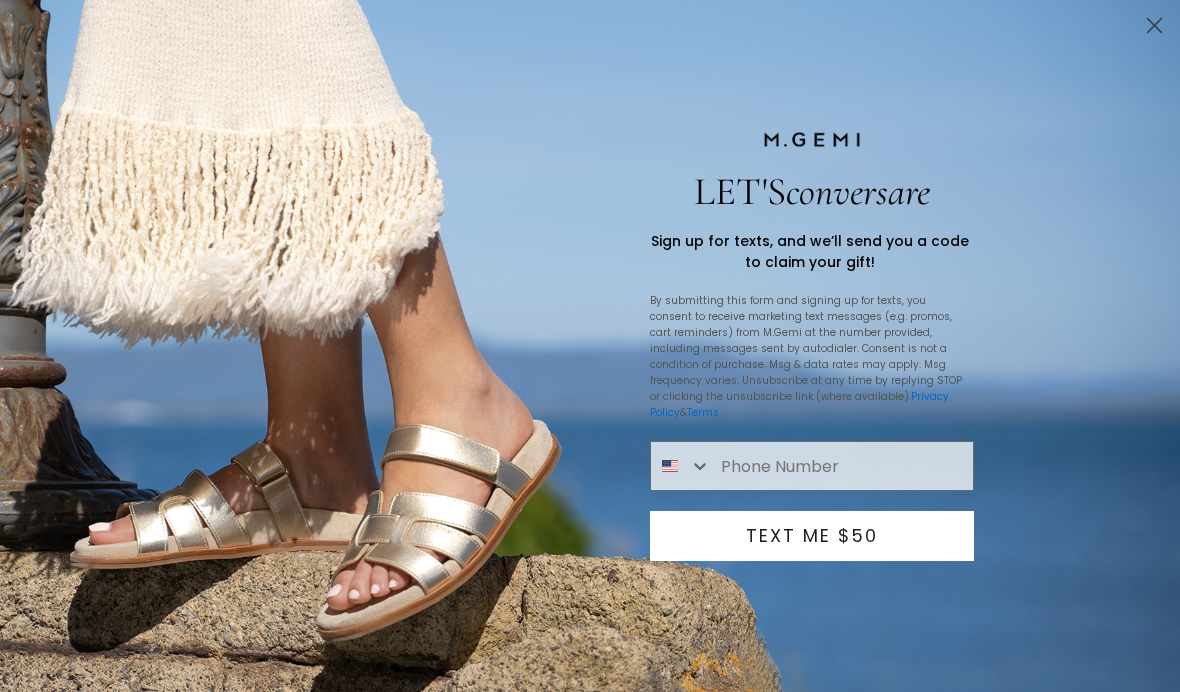 click at bounding box center [842, 466] 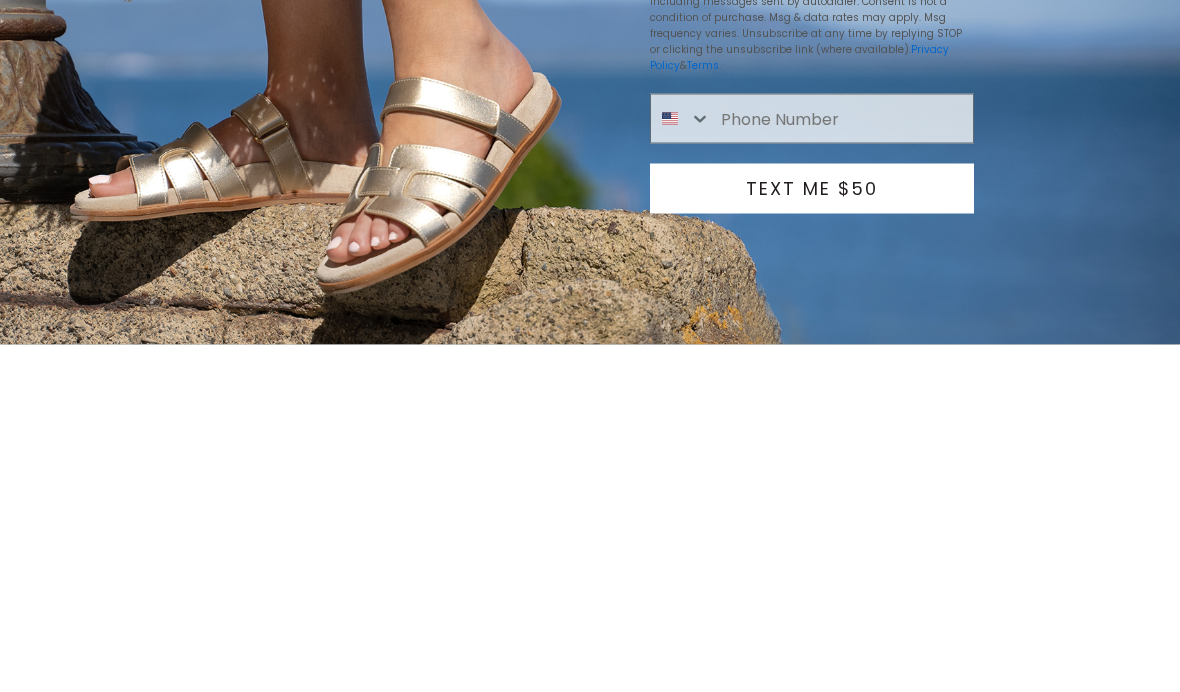 type on "[PHONE]" 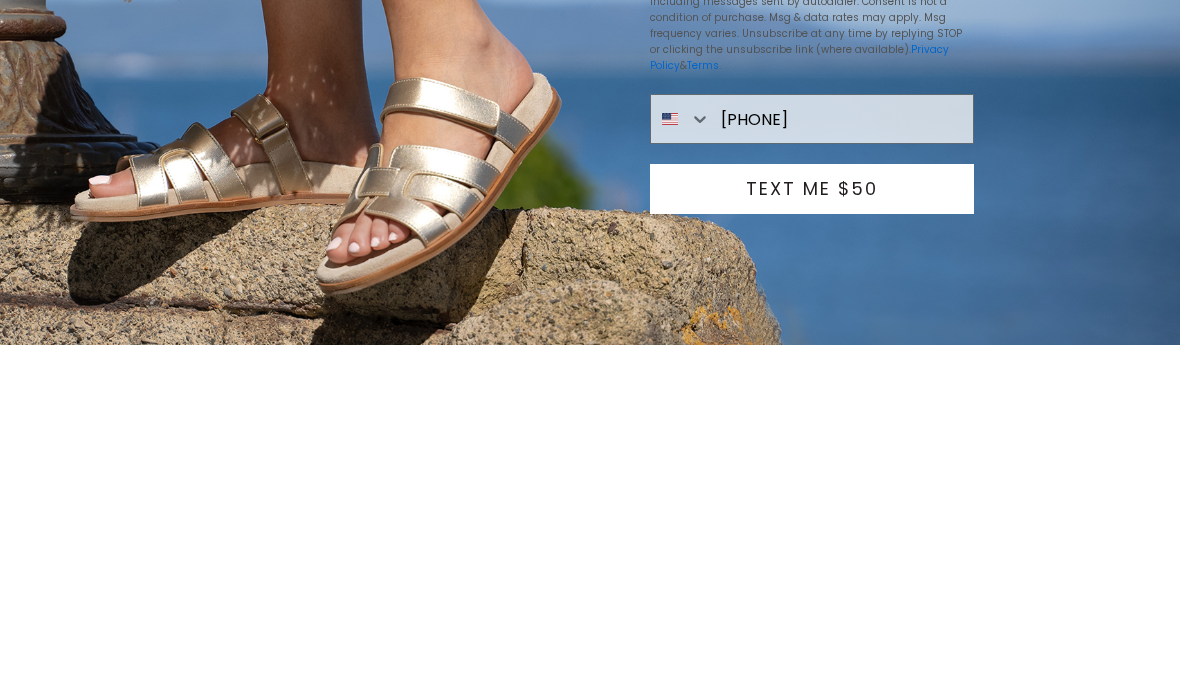 click on "TEXT ME $50" at bounding box center (812, 536) 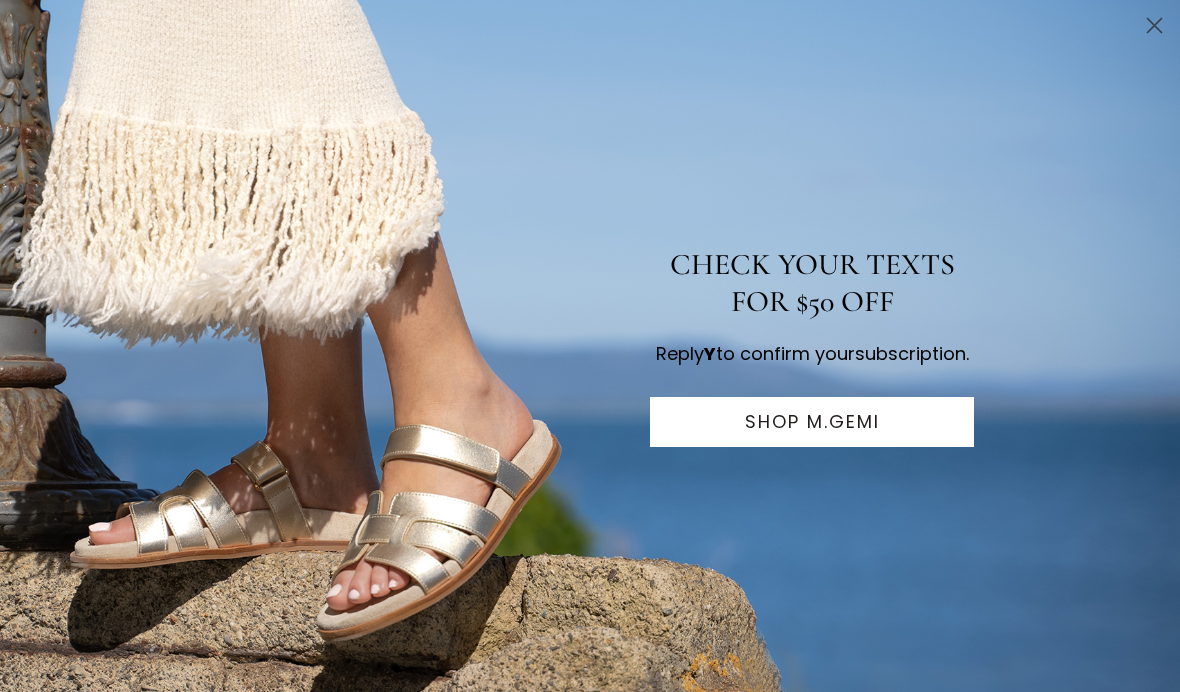 click 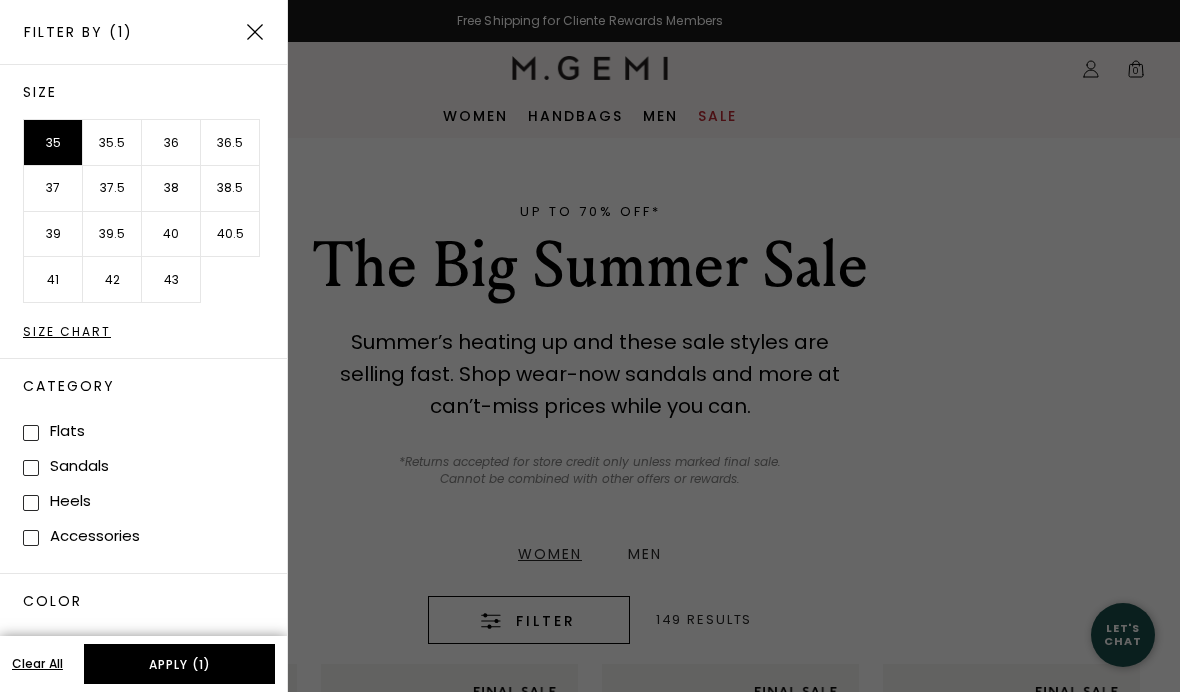 click on "Apply (1)" at bounding box center (179, 664) 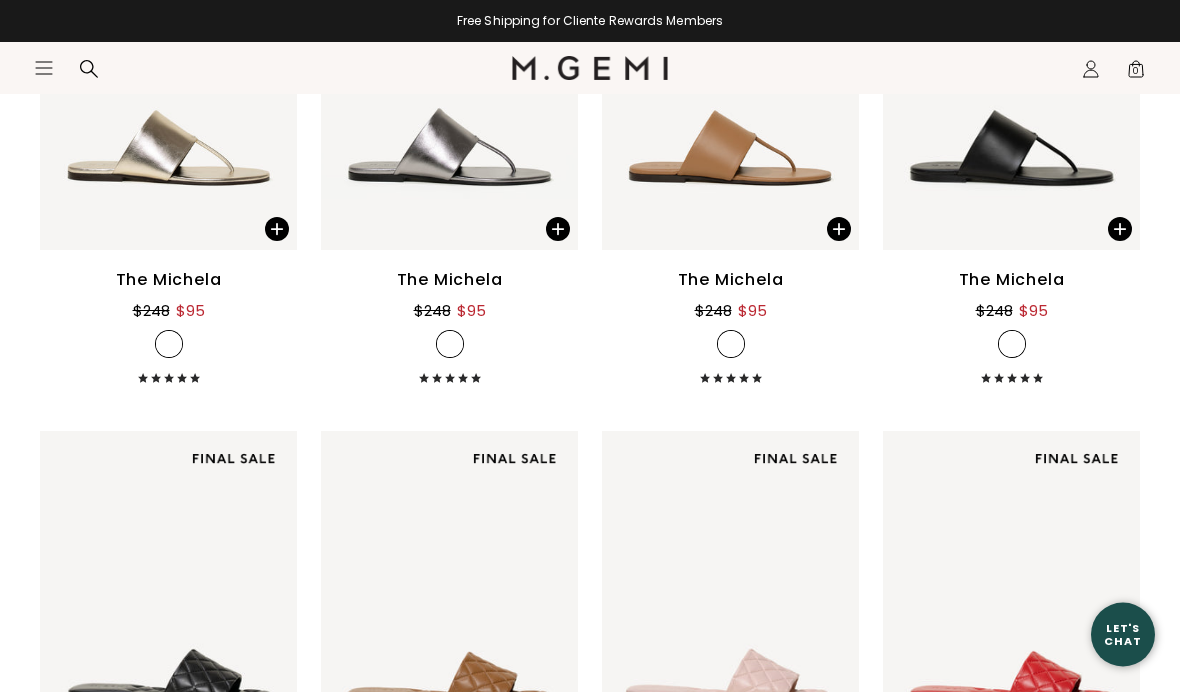scroll, scrollTop: 2890, scrollLeft: 0, axis: vertical 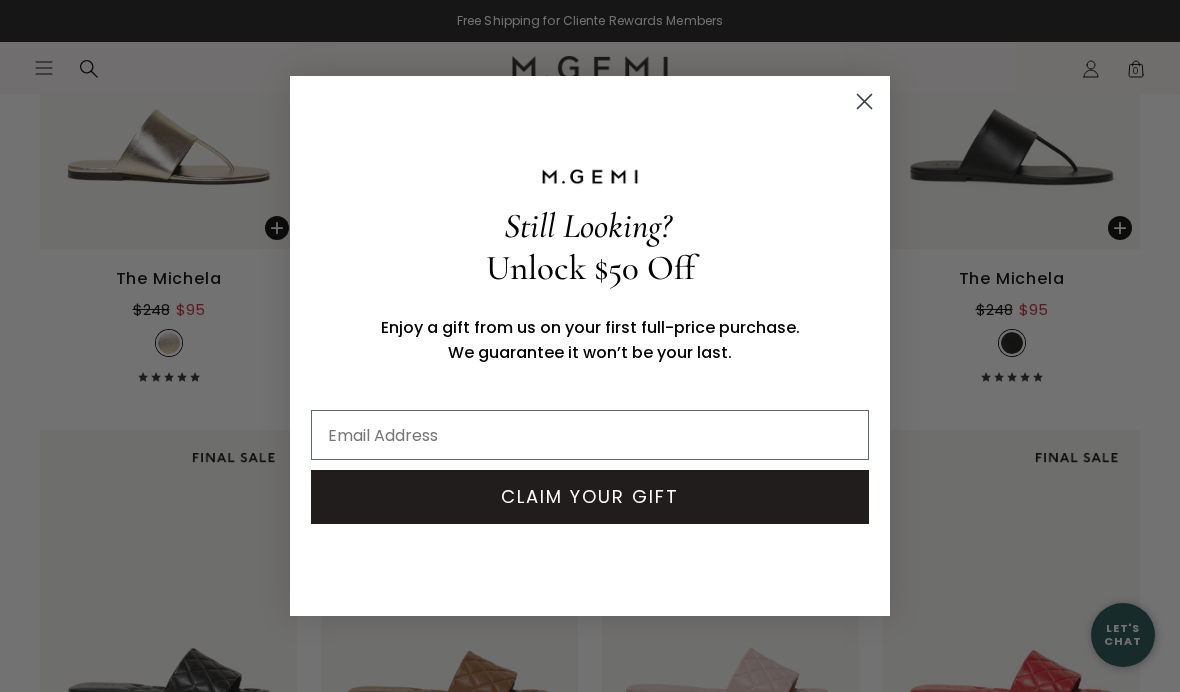 click 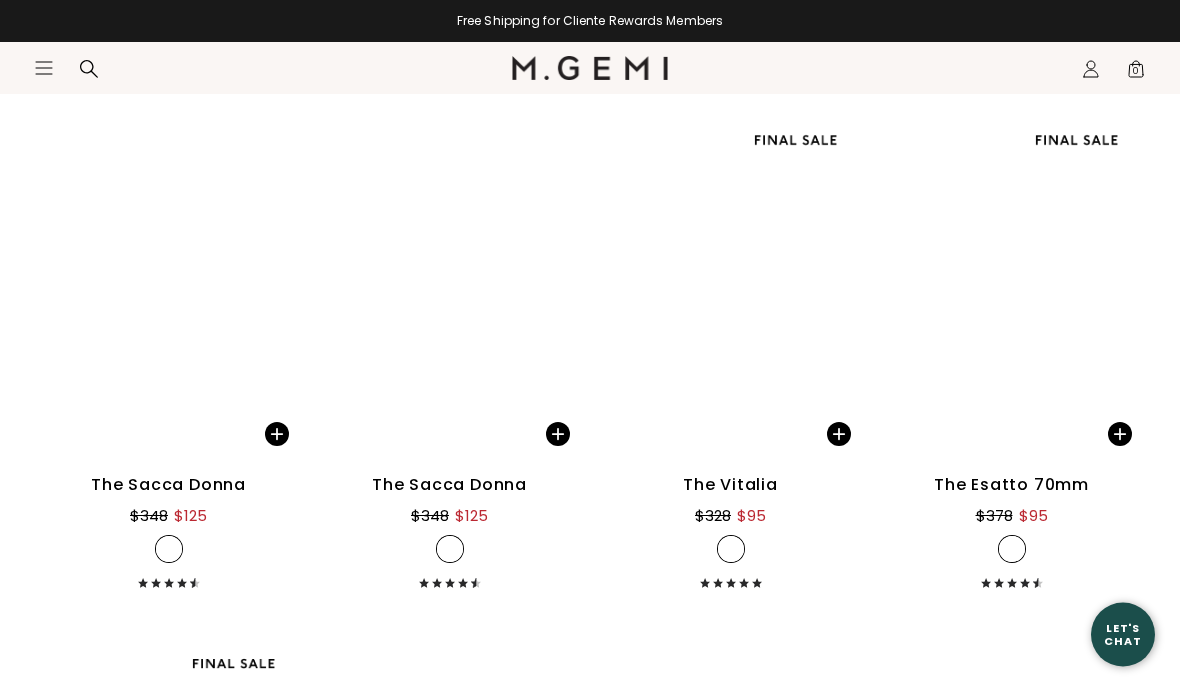 scroll, scrollTop: 10015, scrollLeft: 0, axis: vertical 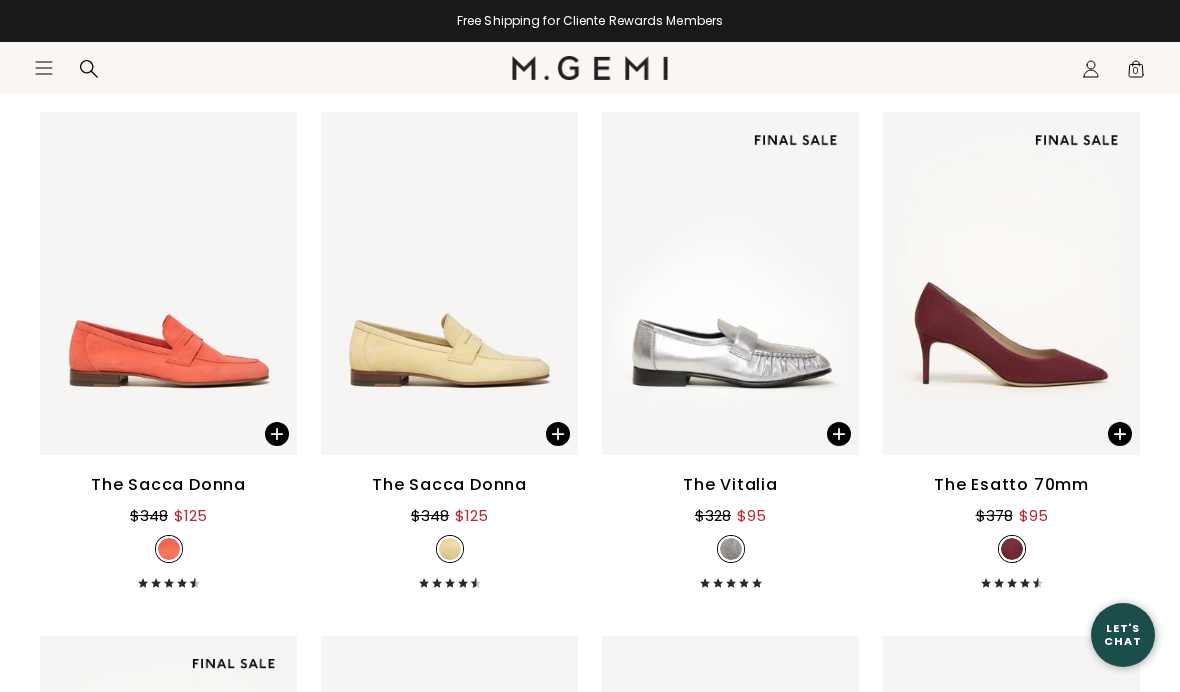 click at bounding box center [450, 549] 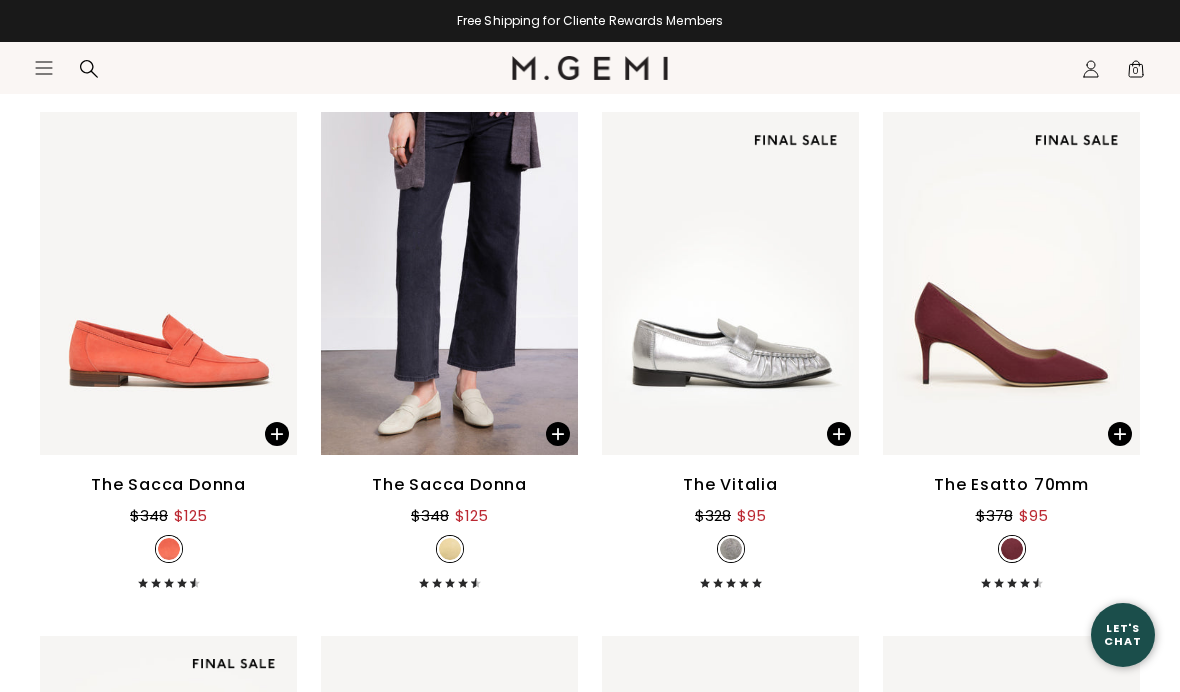 click on "The Sacca Donna" at bounding box center (449, 485) 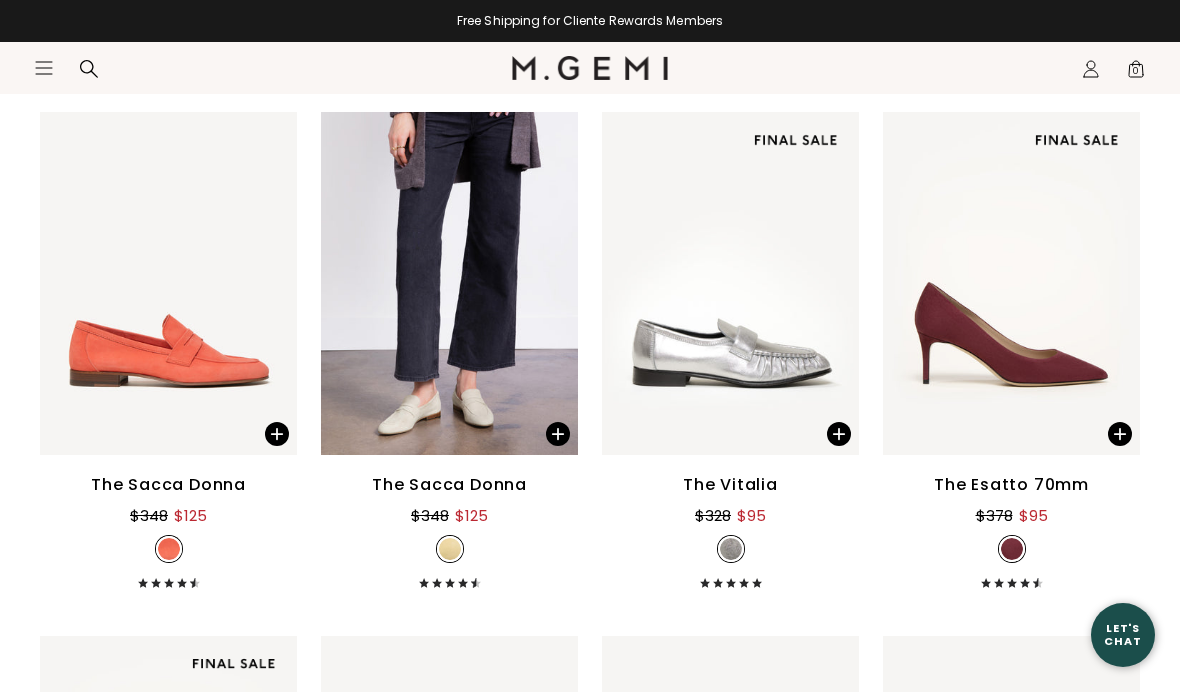 click on "The Sacca Donna" at bounding box center [449, 485] 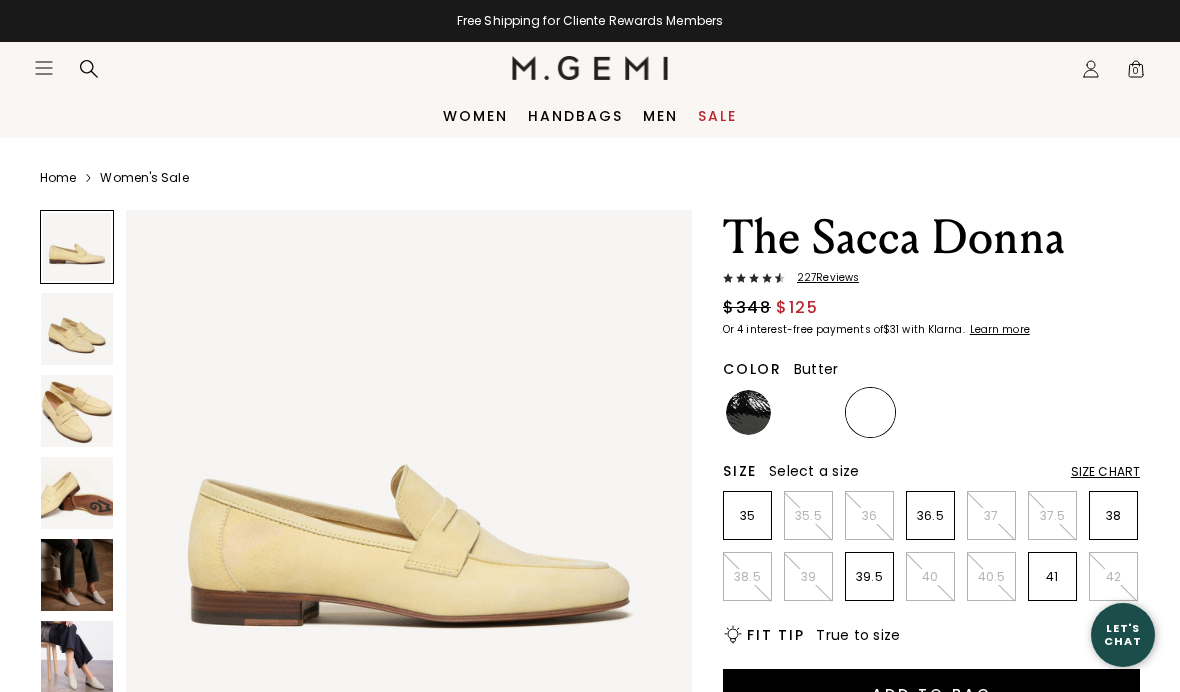 scroll, scrollTop: 0, scrollLeft: 0, axis: both 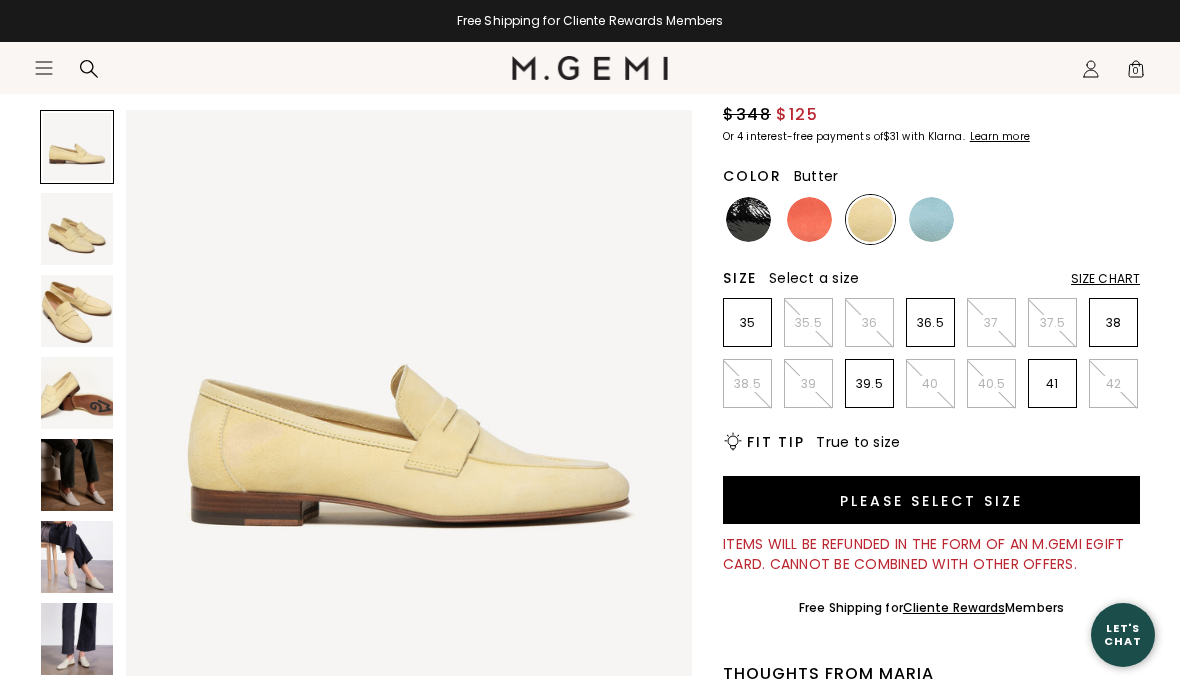 click on "Please select size" at bounding box center [931, 500] 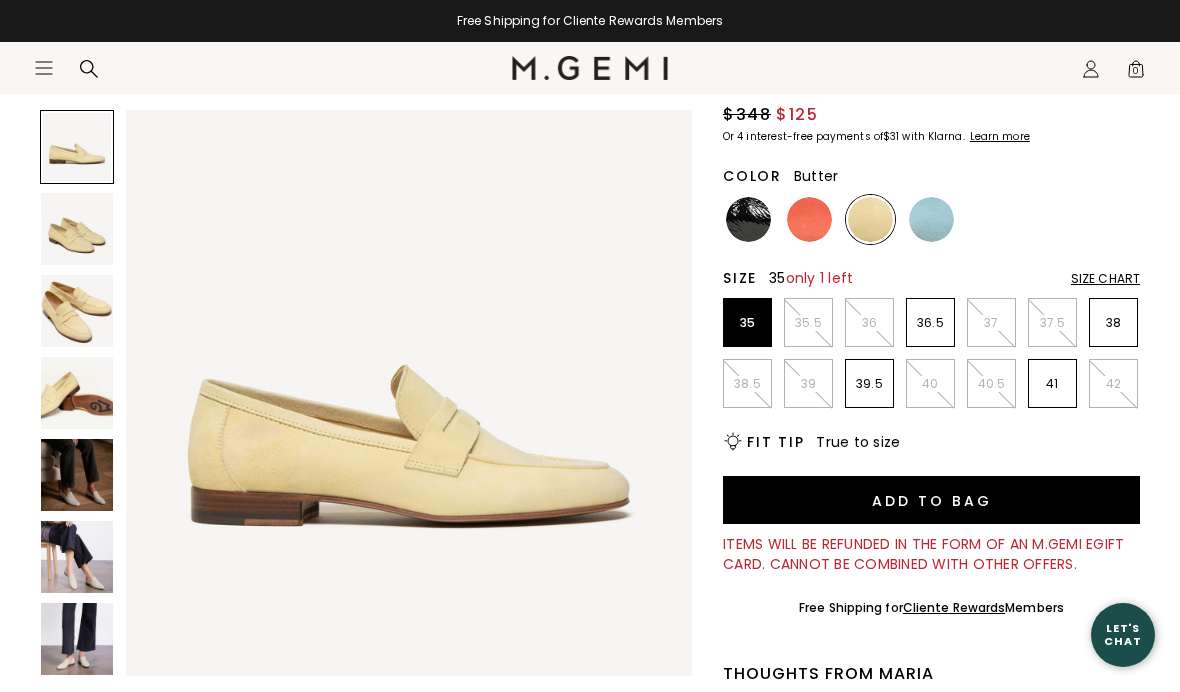 click on "35" at bounding box center [747, 323] 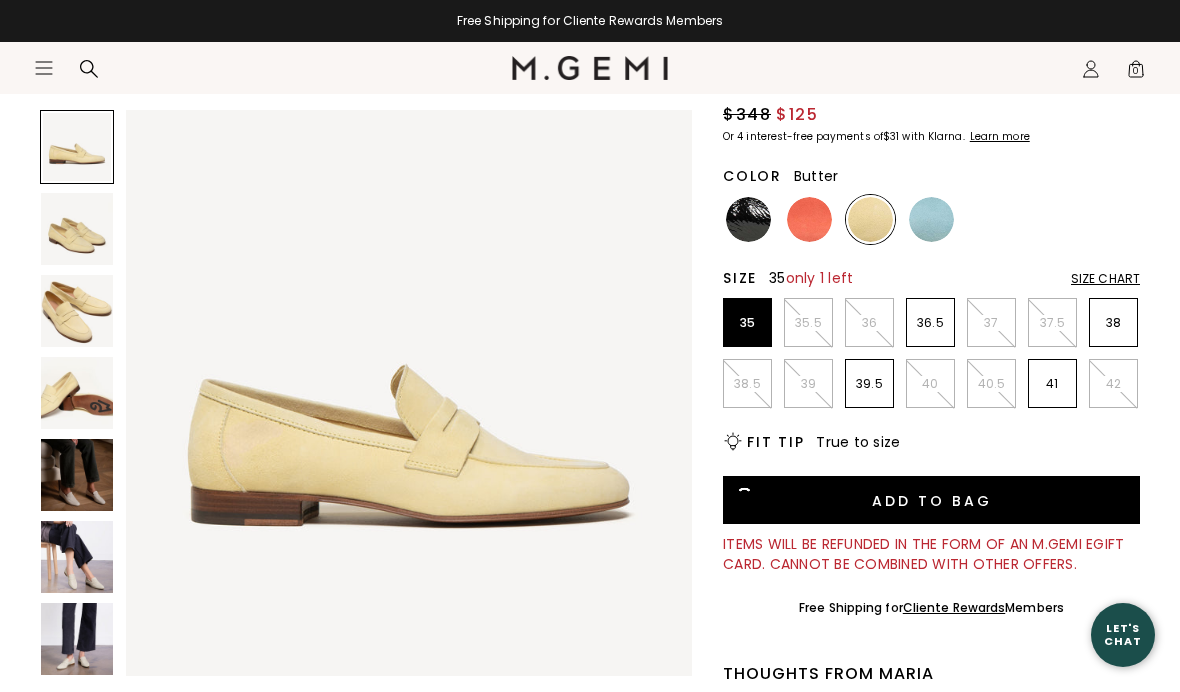 click on "Add to Bag" at bounding box center (931, 500) 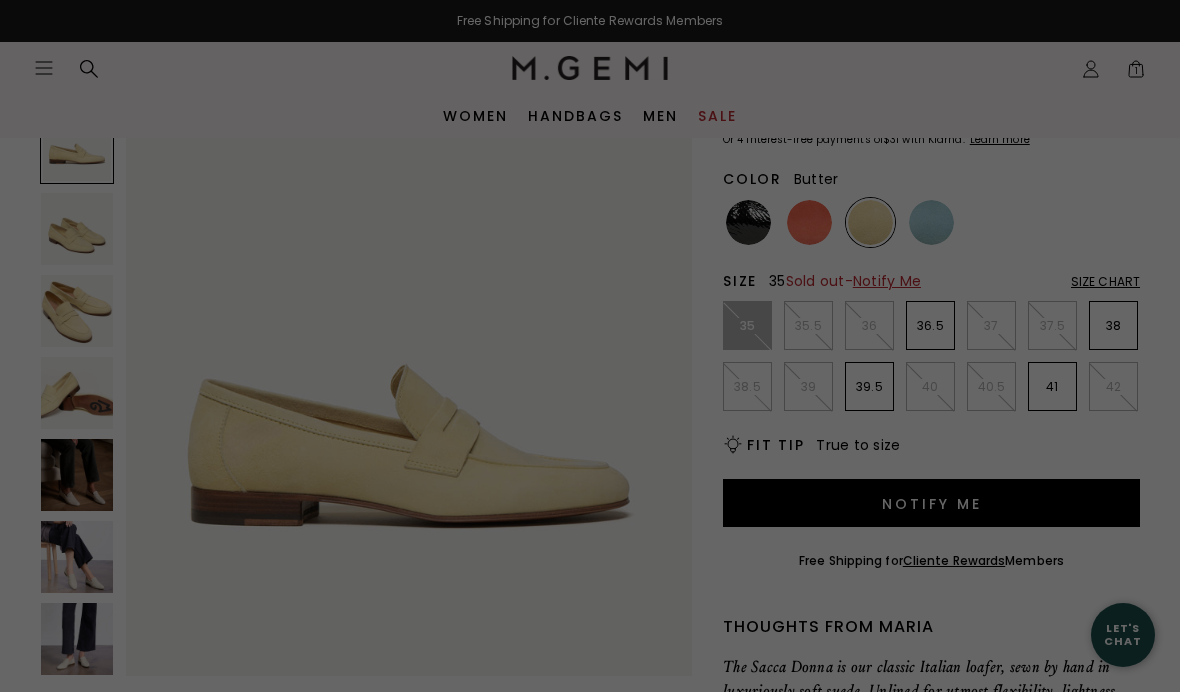 scroll, scrollTop: 0, scrollLeft: 0, axis: both 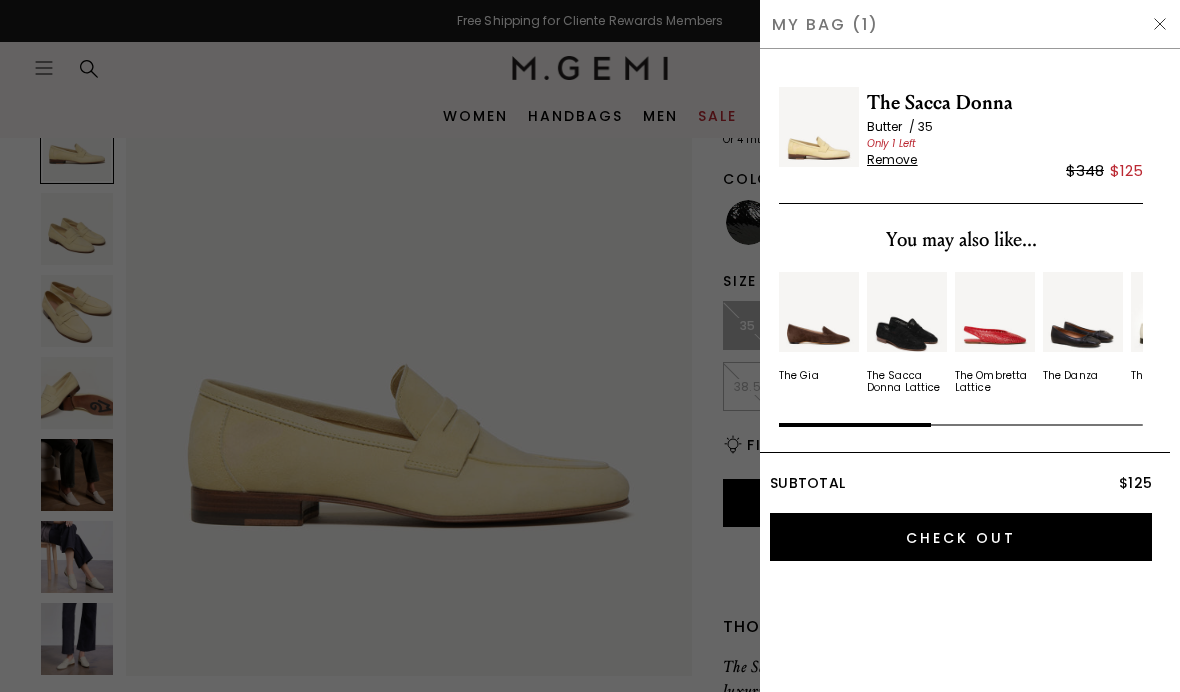 click at bounding box center (1160, 24) 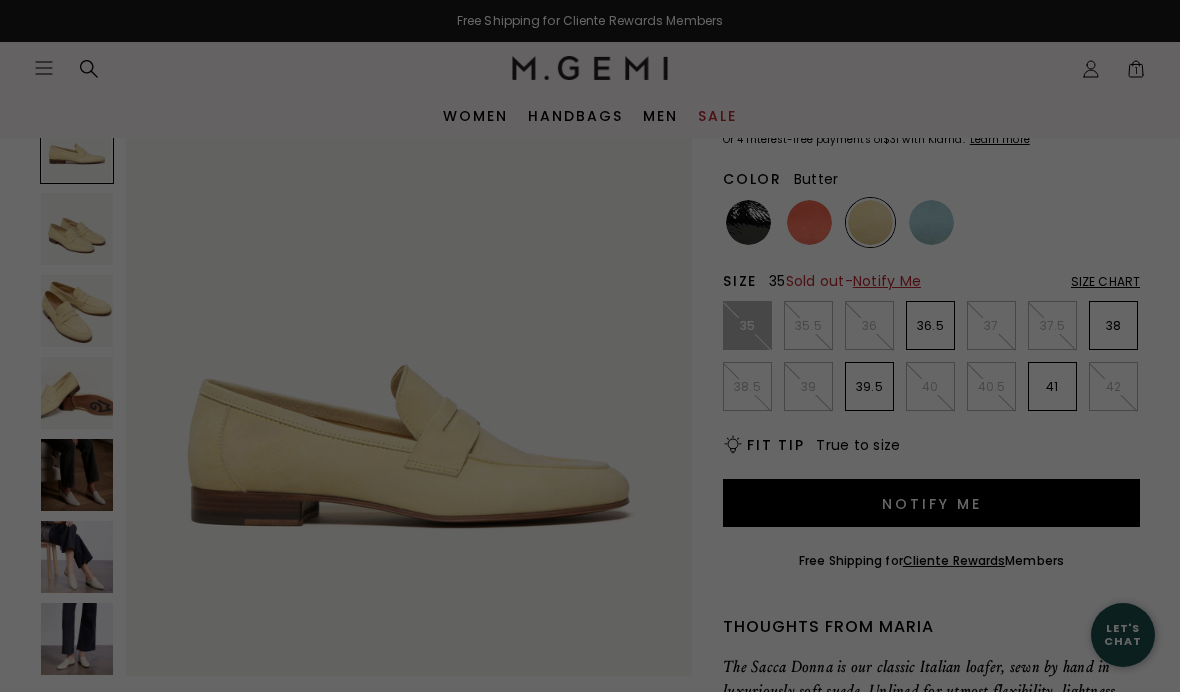 scroll, scrollTop: 193, scrollLeft: 0, axis: vertical 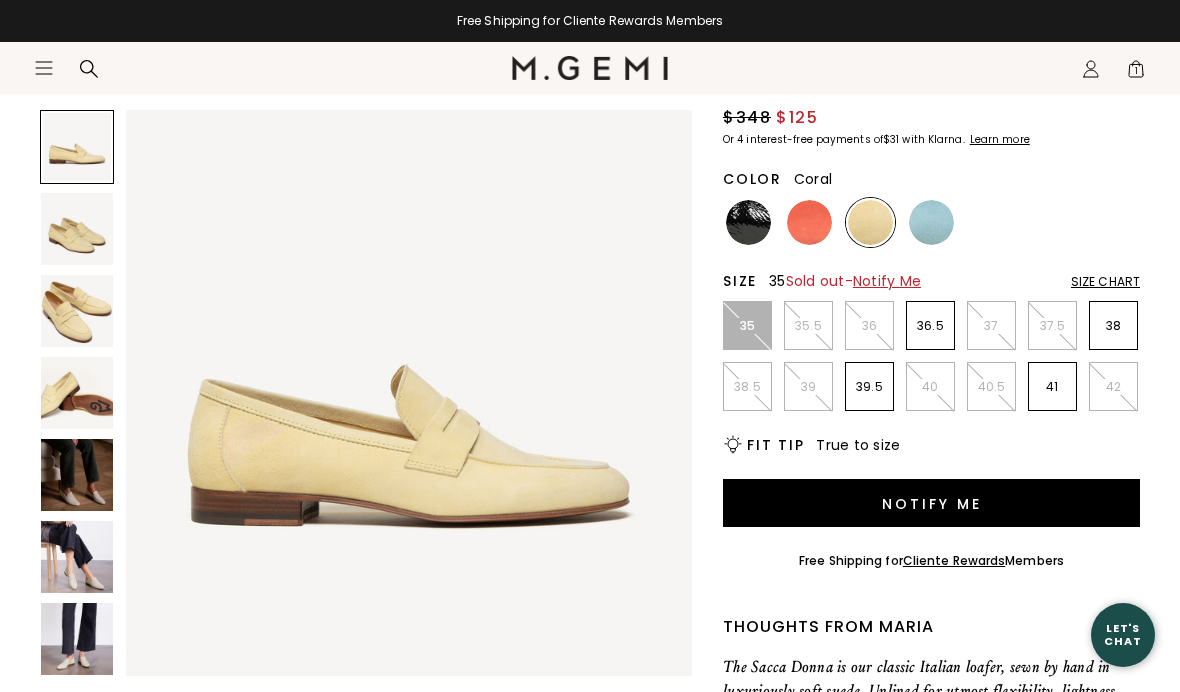 click at bounding box center [809, 222] 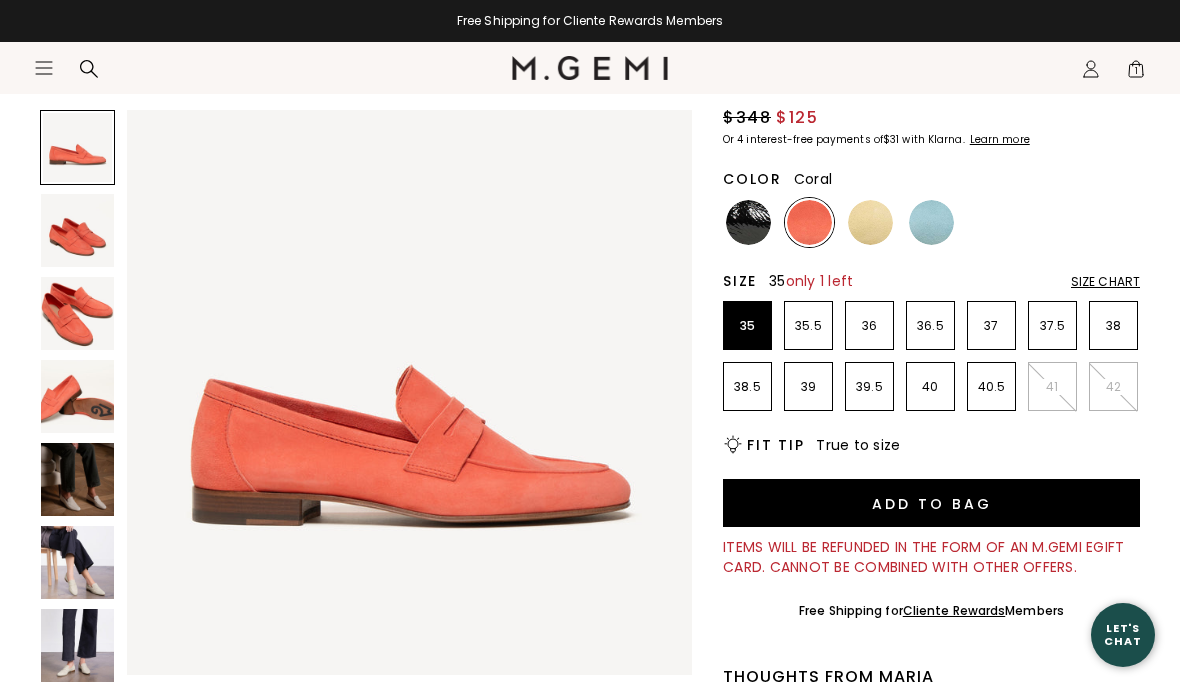 scroll, scrollTop: 0, scrollLeft: 0, axis: both 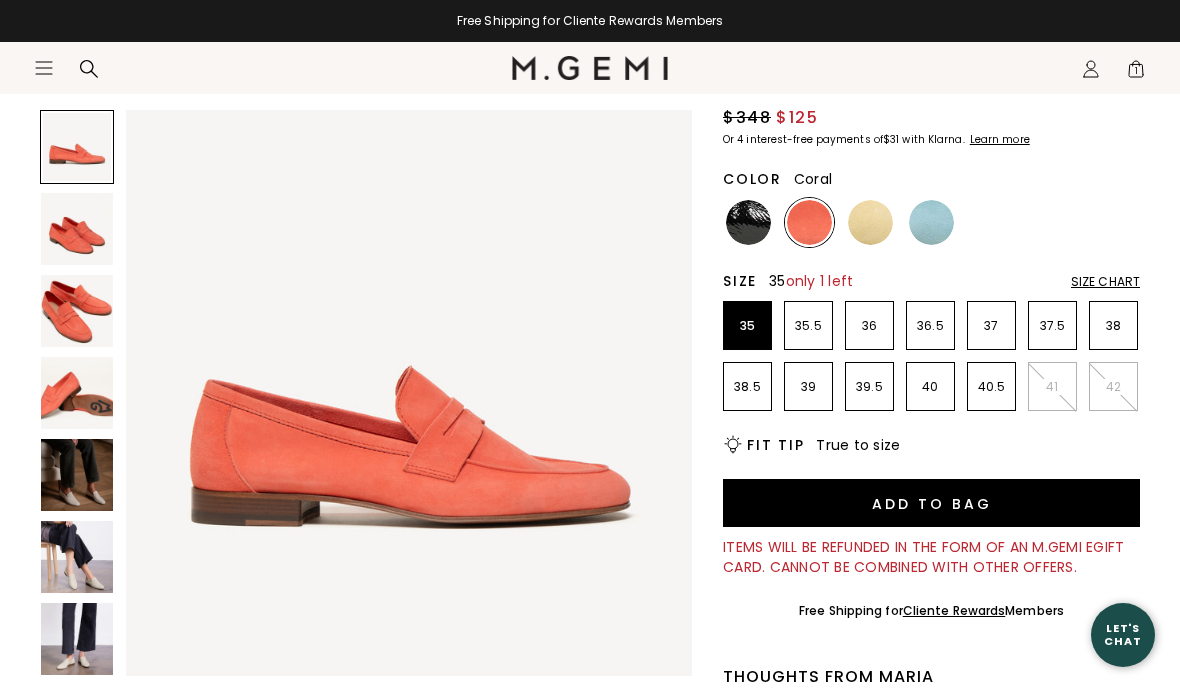 click on "35" at bounding box center [747, 326] 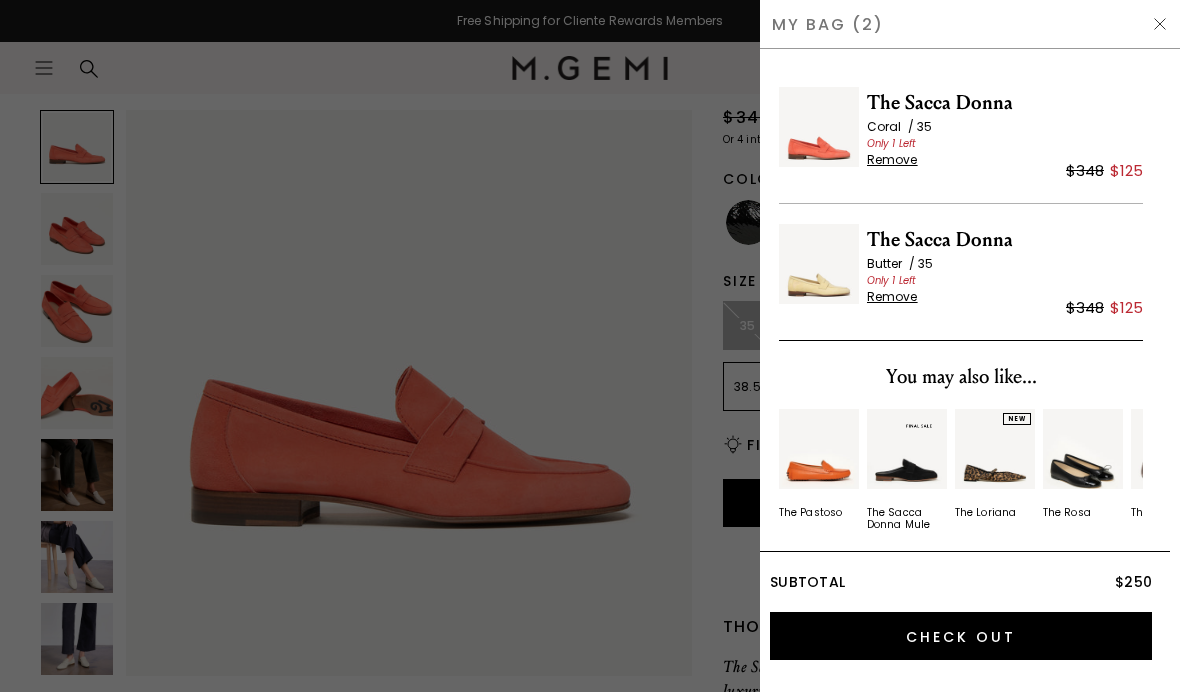scroll, scrollTop: 0, scrollLeft: 0, axis: both 